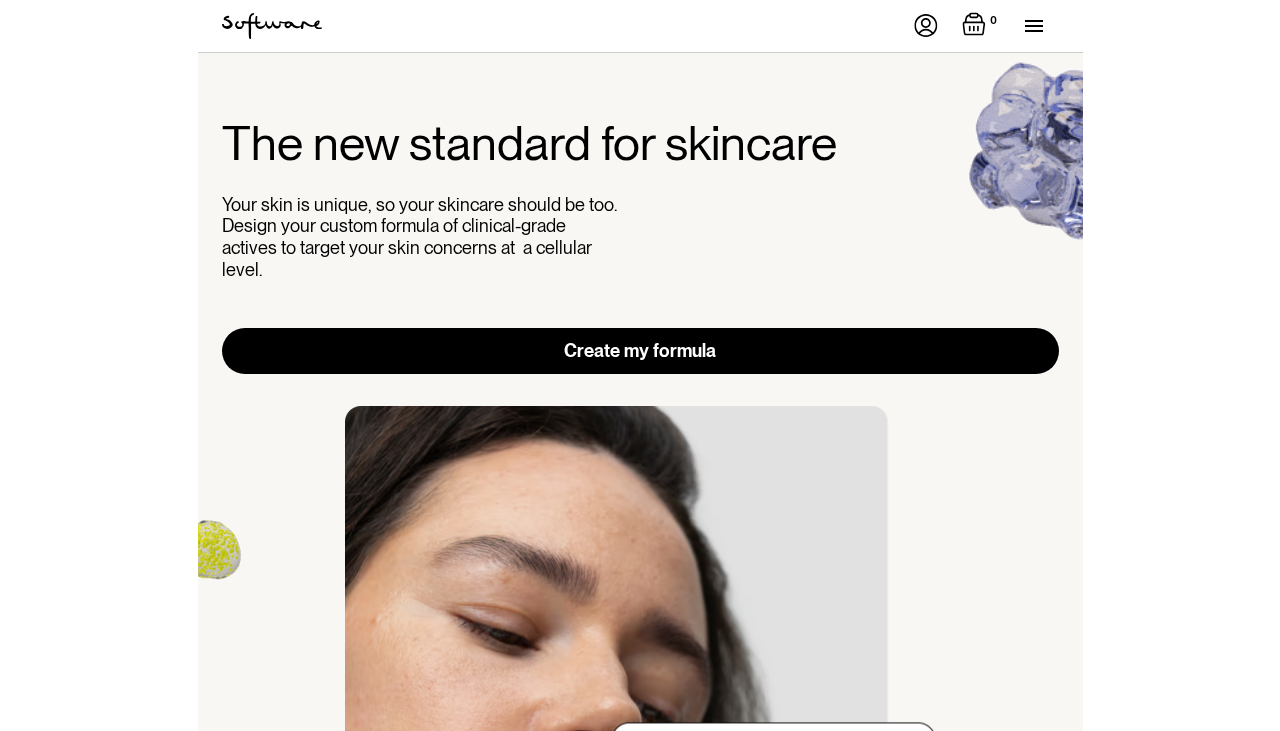 scroll, scrollTop: 0, scrollLeft: 0, axis: both 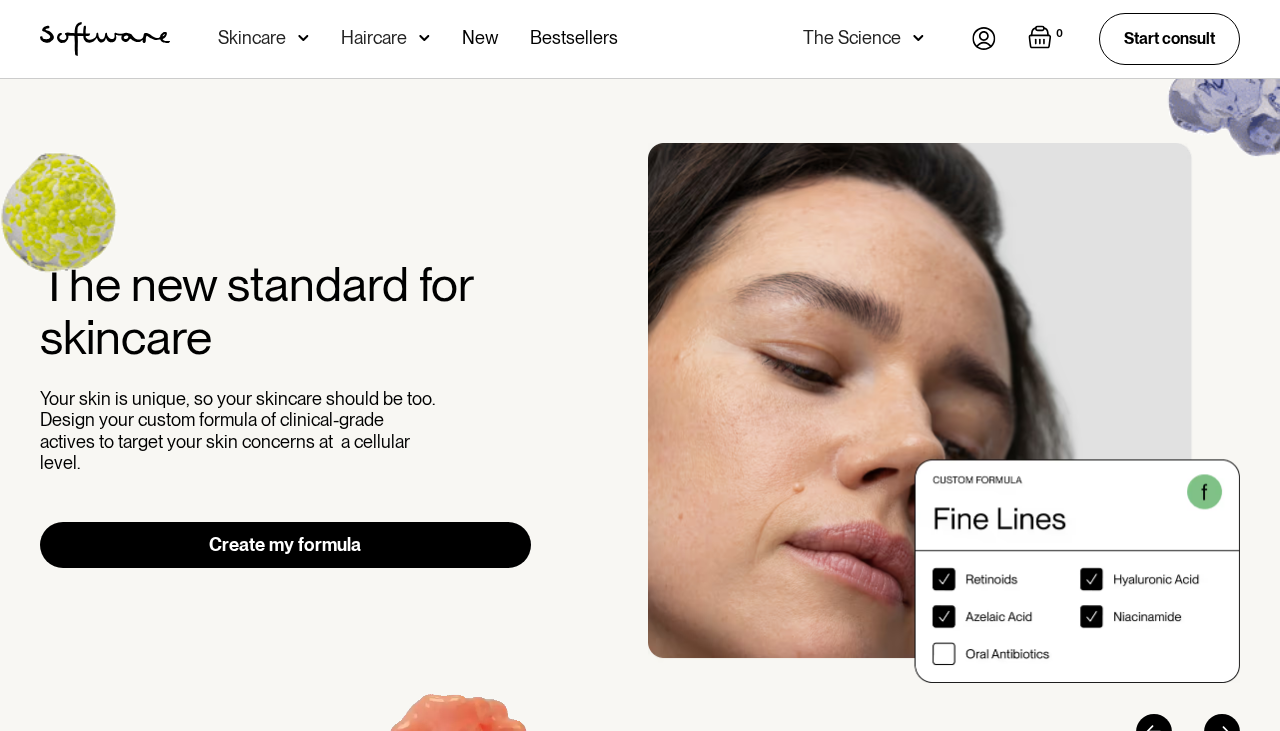 click at bounding box center [984, 38] 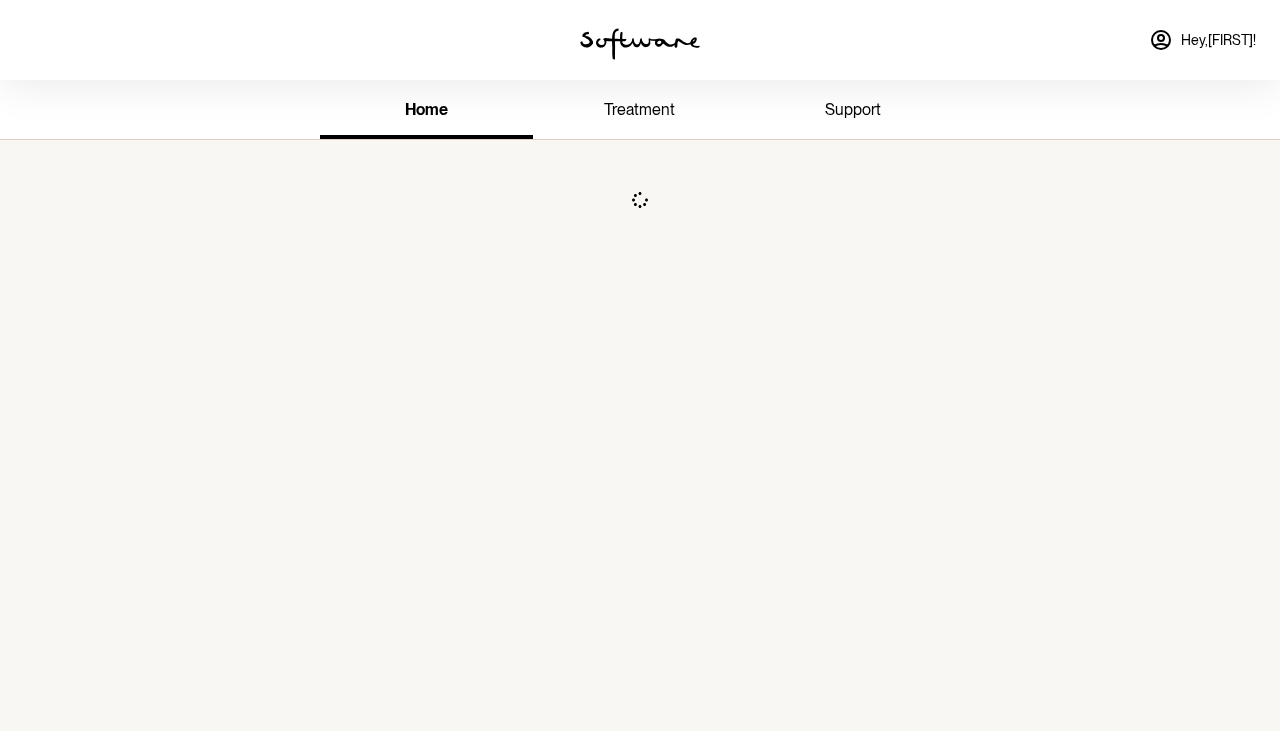 scroll, scrollTop: 0, scrollLeft: 0, axis: both 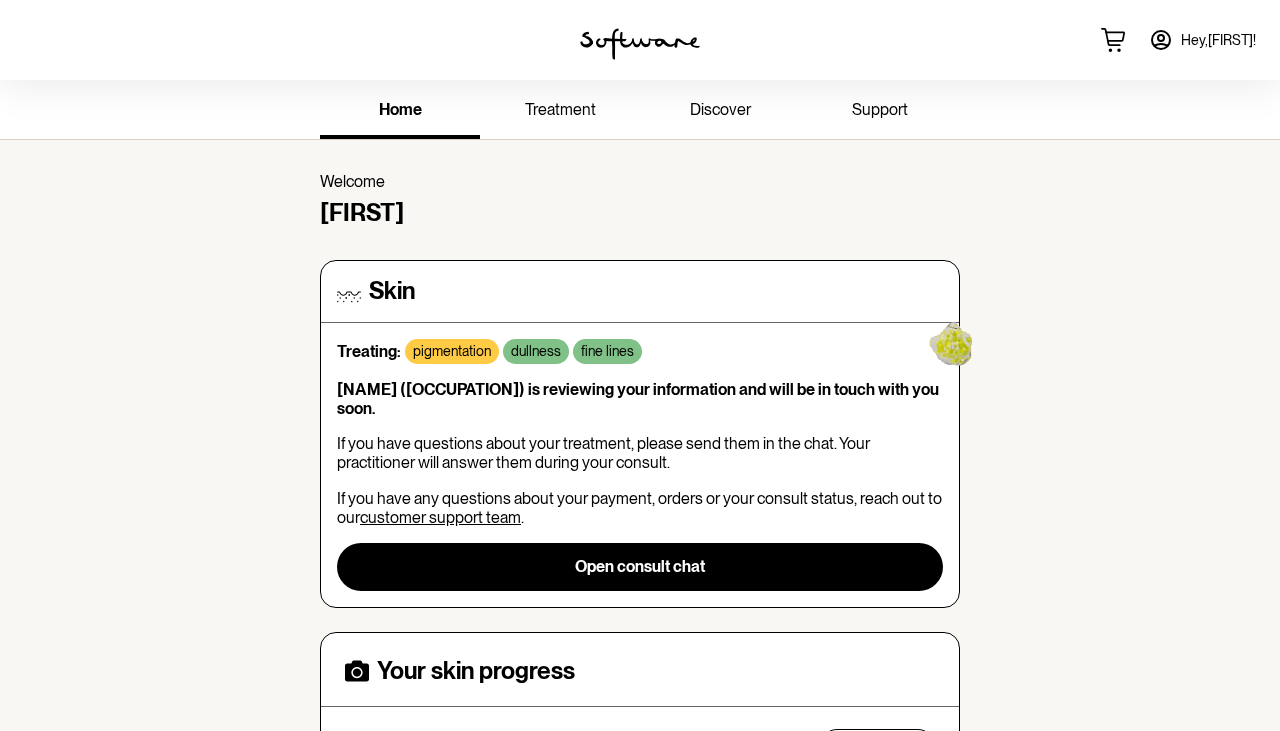 click 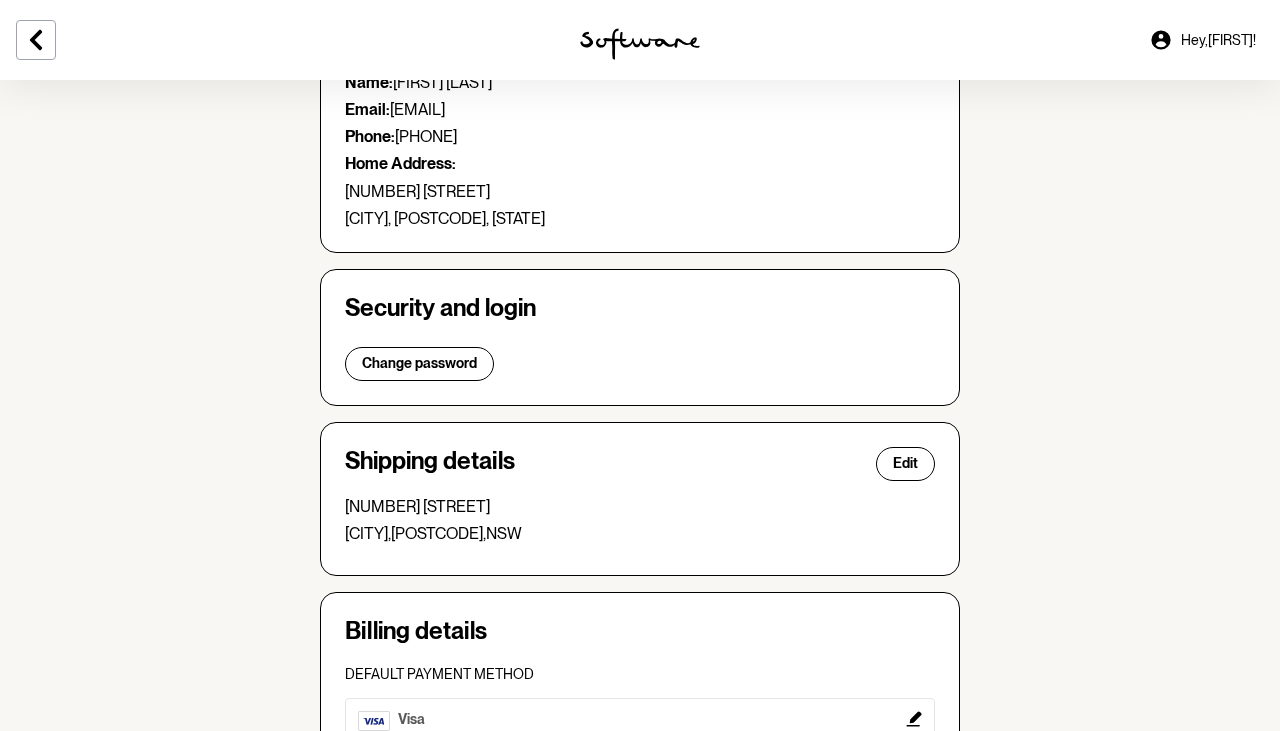 scroll, scrollTop: 210, scrollLeft: 0, axis: vertical 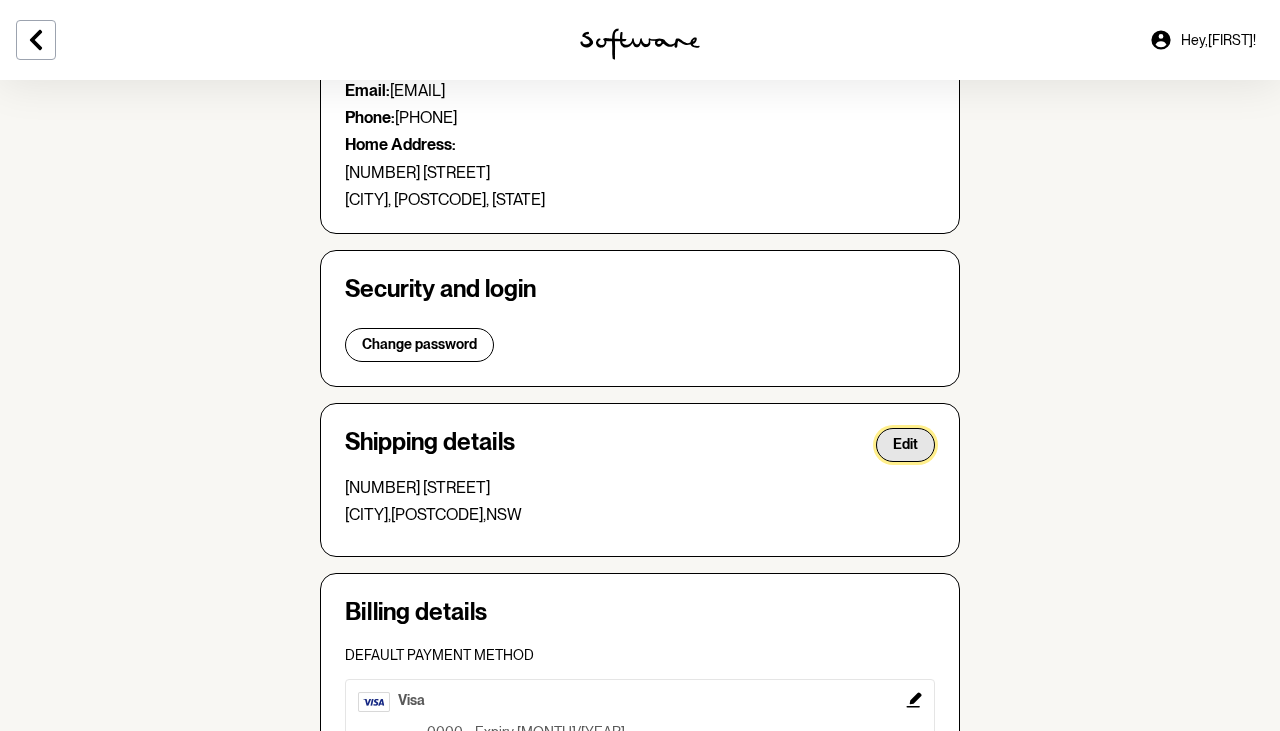 click on "Edit" at bounding box center [905, 444] 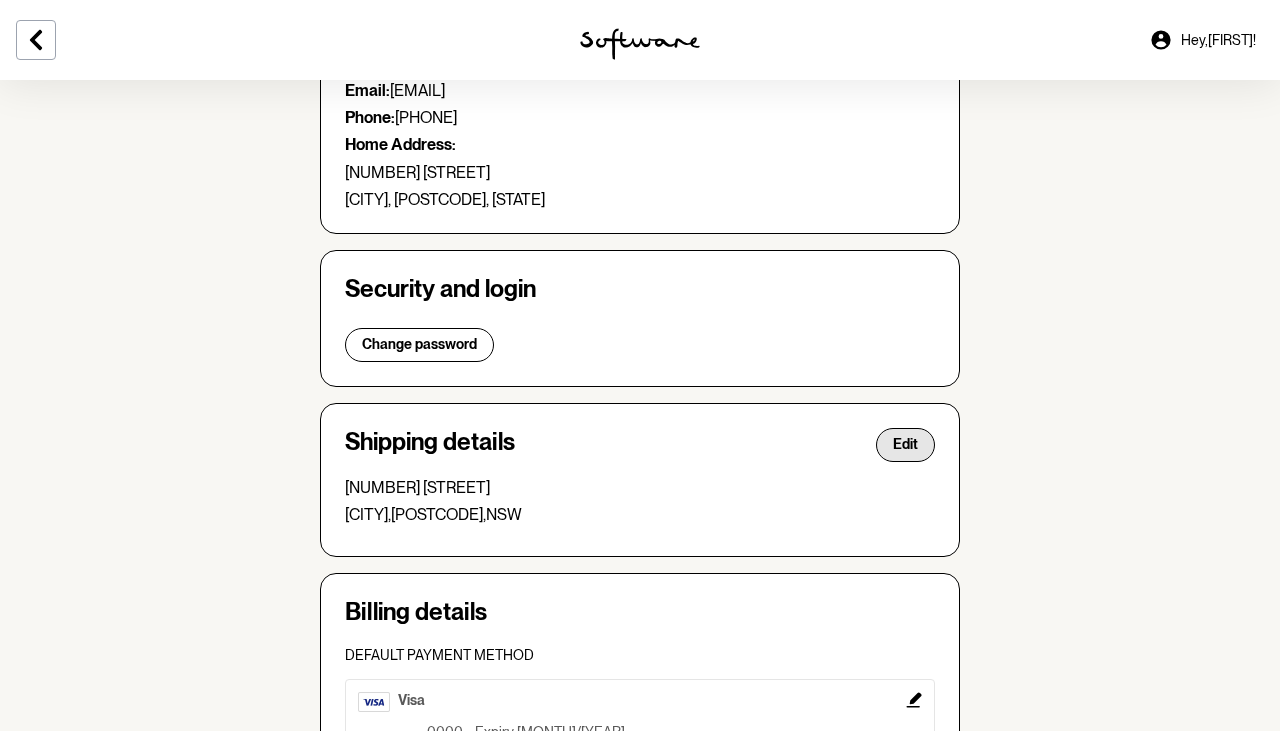 select on "NSW" 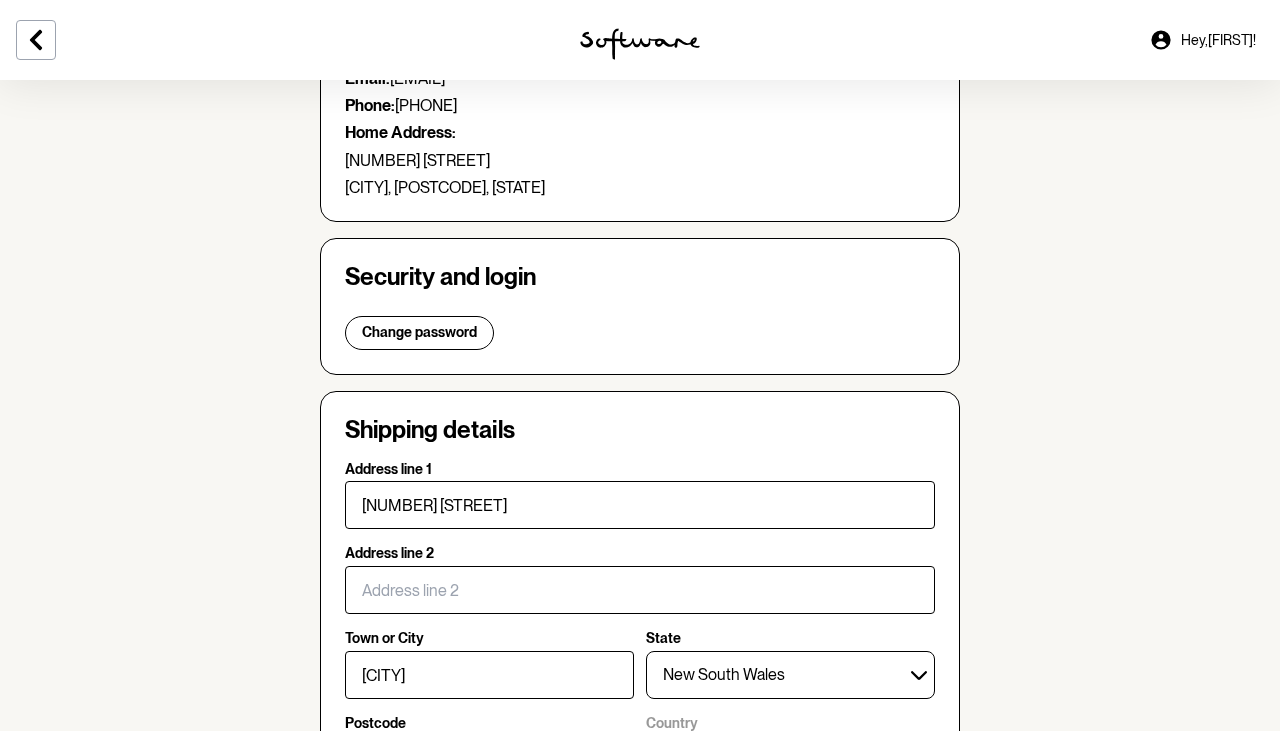 scroll, scrollTop: 226, scrollLeft: 0, axis: vertical 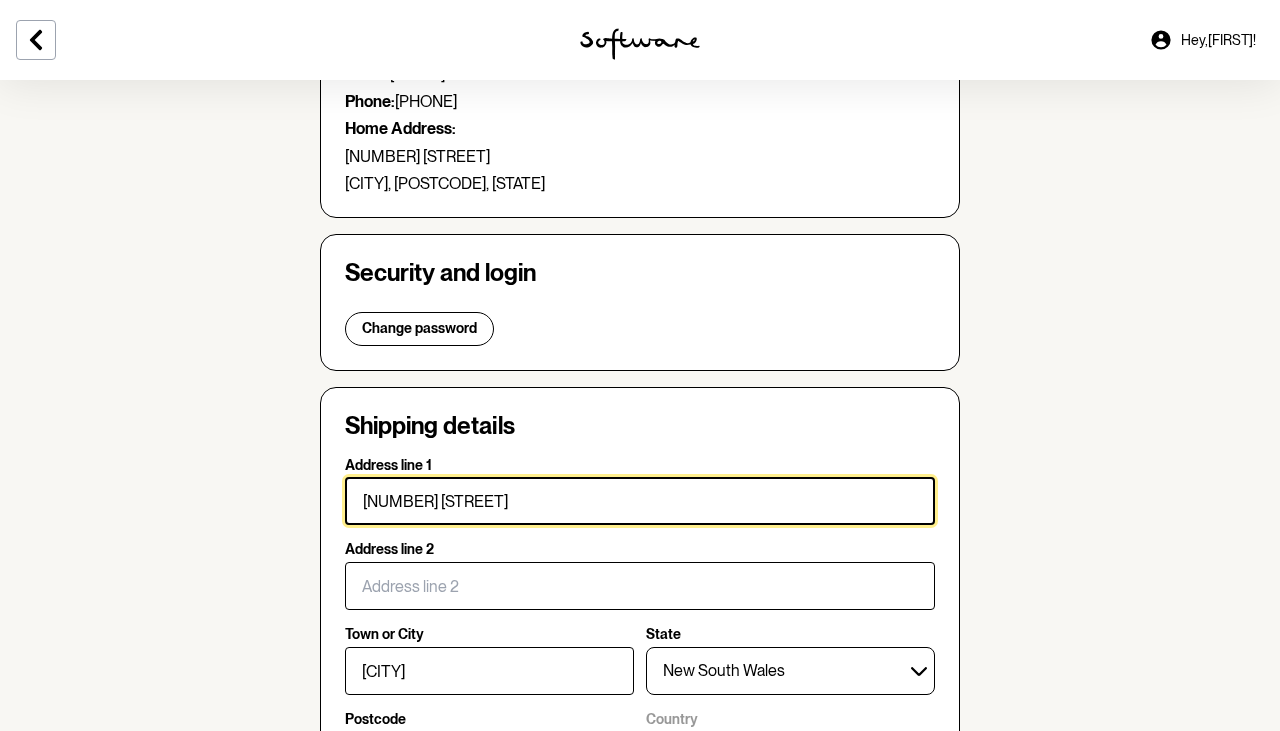 click on "[NUMBER] [STREET]" at bounding box center [640, 501] 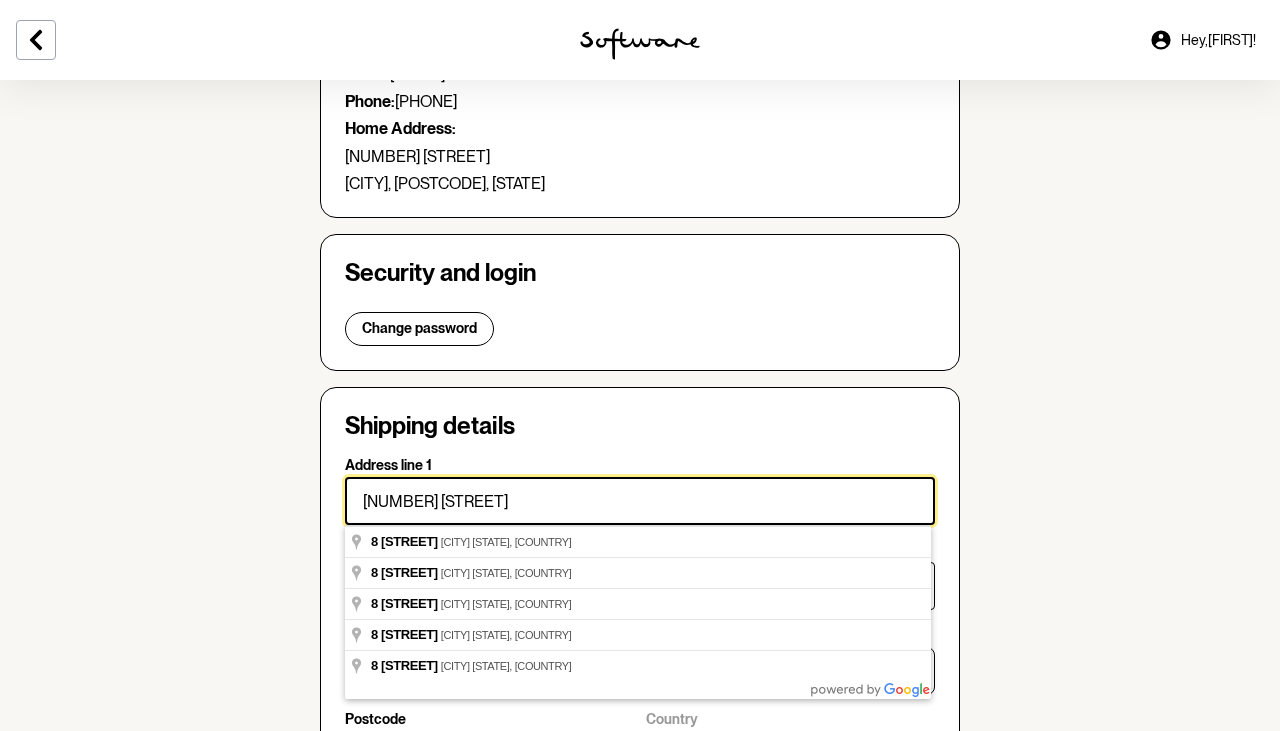 drag, startPoint x: 514, startPoint y: 520, endPoint x: 342, endPoint y: 504, distance: 172.74258 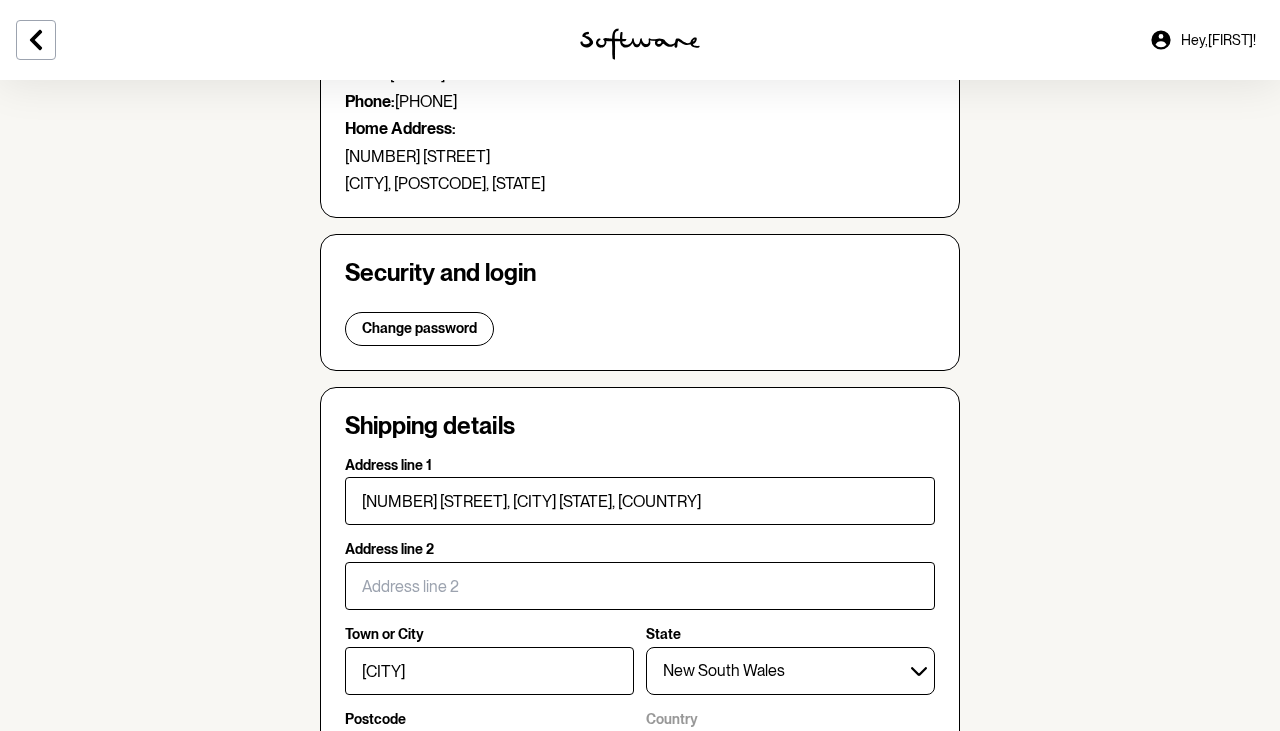 type on "[NUMBER] [STREET]" 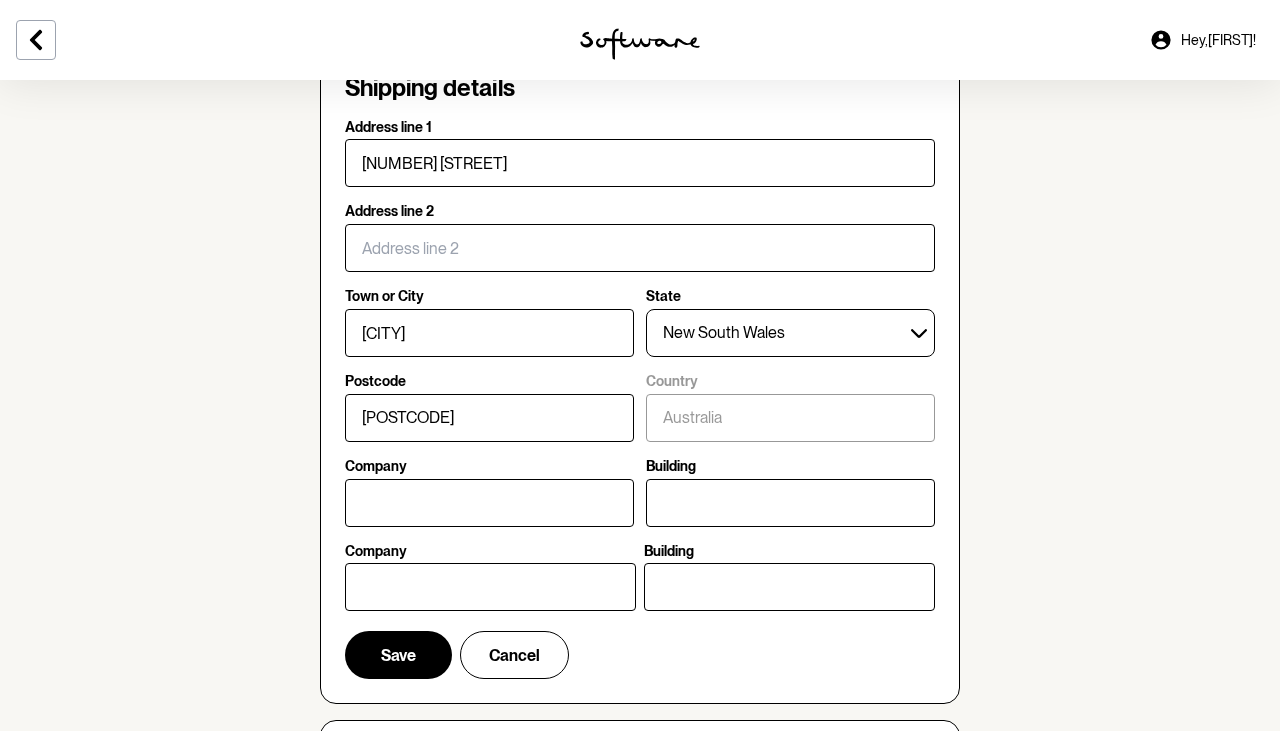 scroll, scrollTop: 600, scrollLeft: 0, axis: vertical 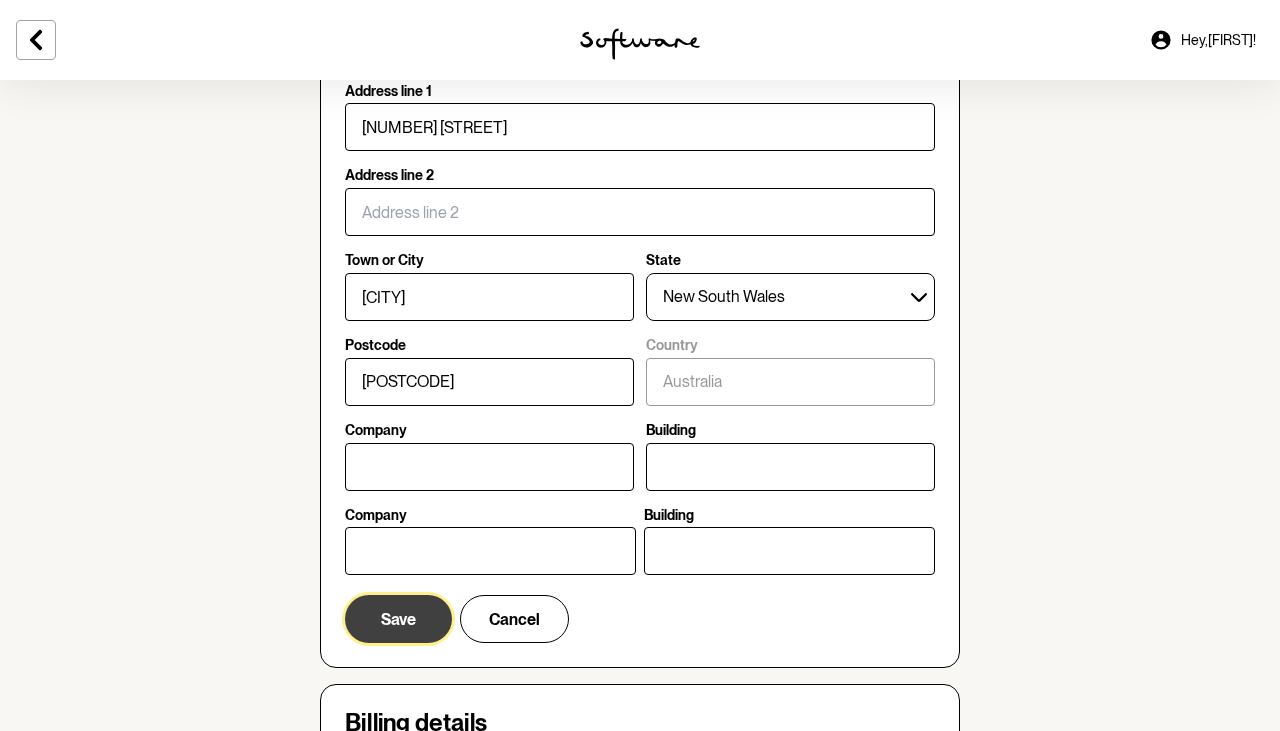 click on "Save" at bounding box center (398, 619) 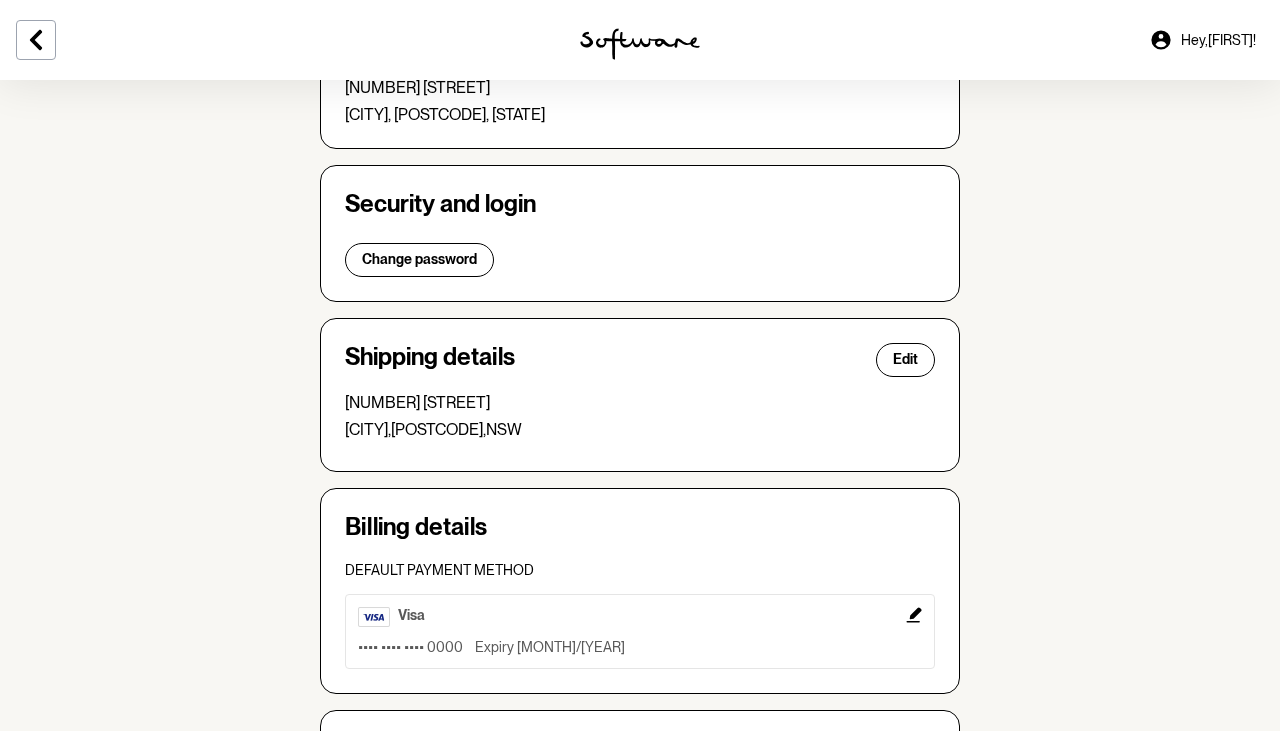 scroll, scrollTop: 516, scrollLeft: 0, axis: vertical 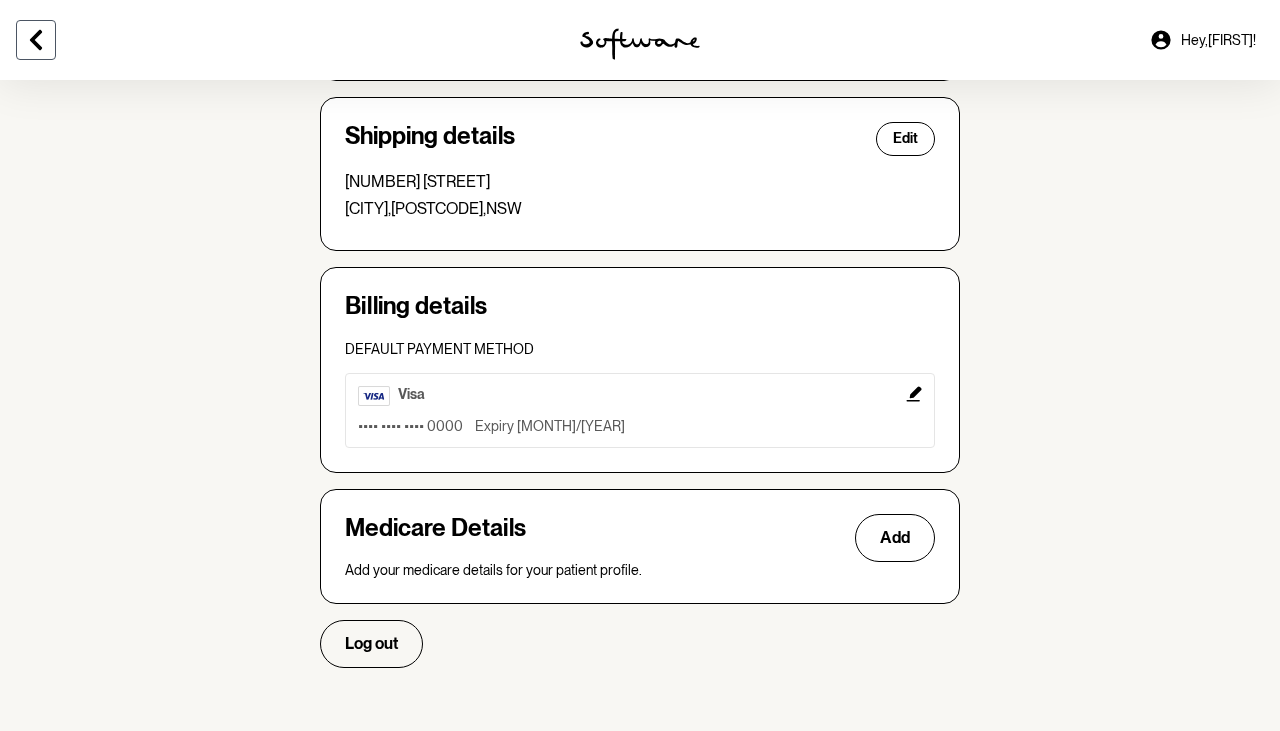 click 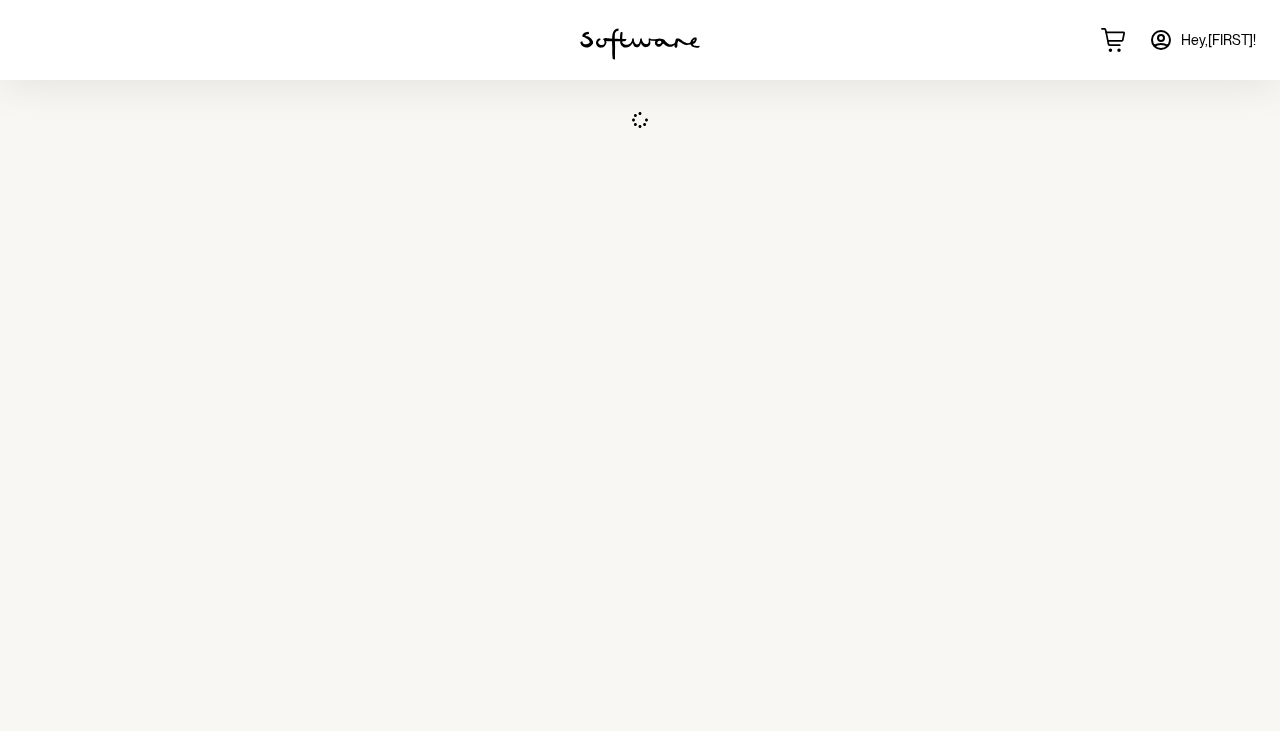 scroll, scrollTop: 0, scrollLeft: 0, axis: both 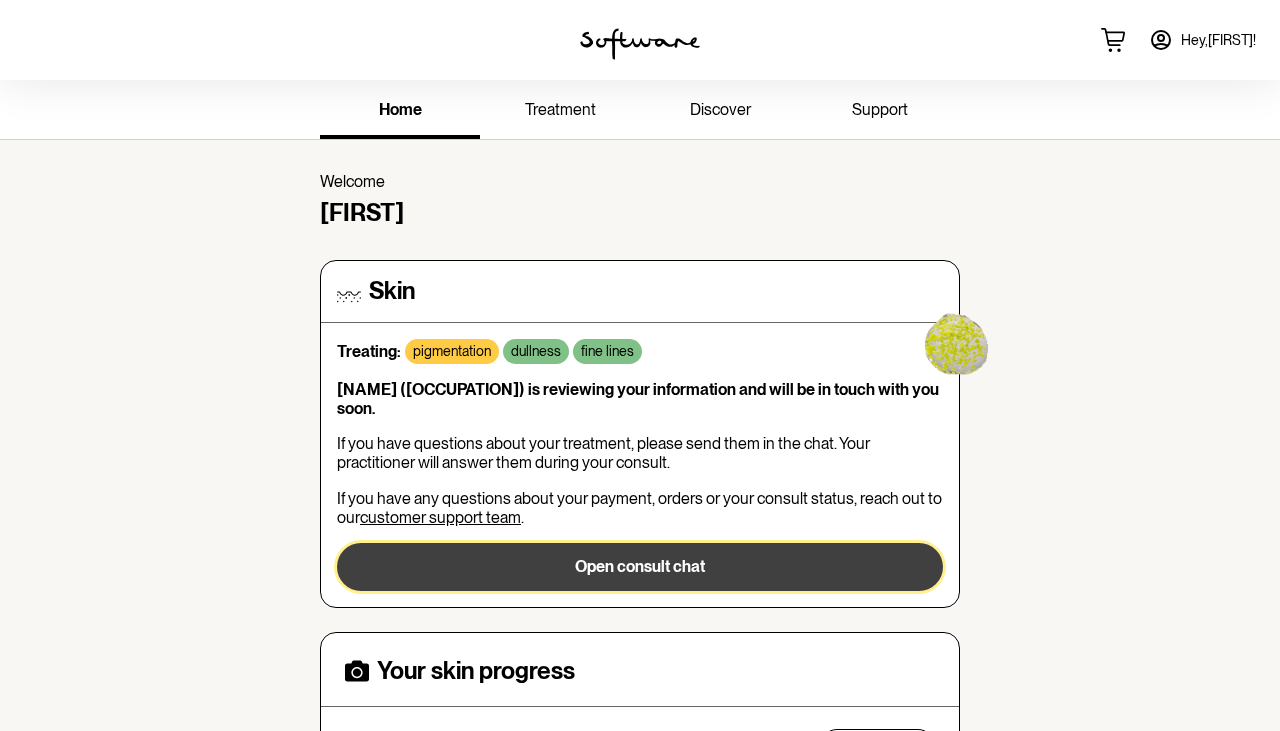 click on "Open consult chat" at bounding box center (640, 567) 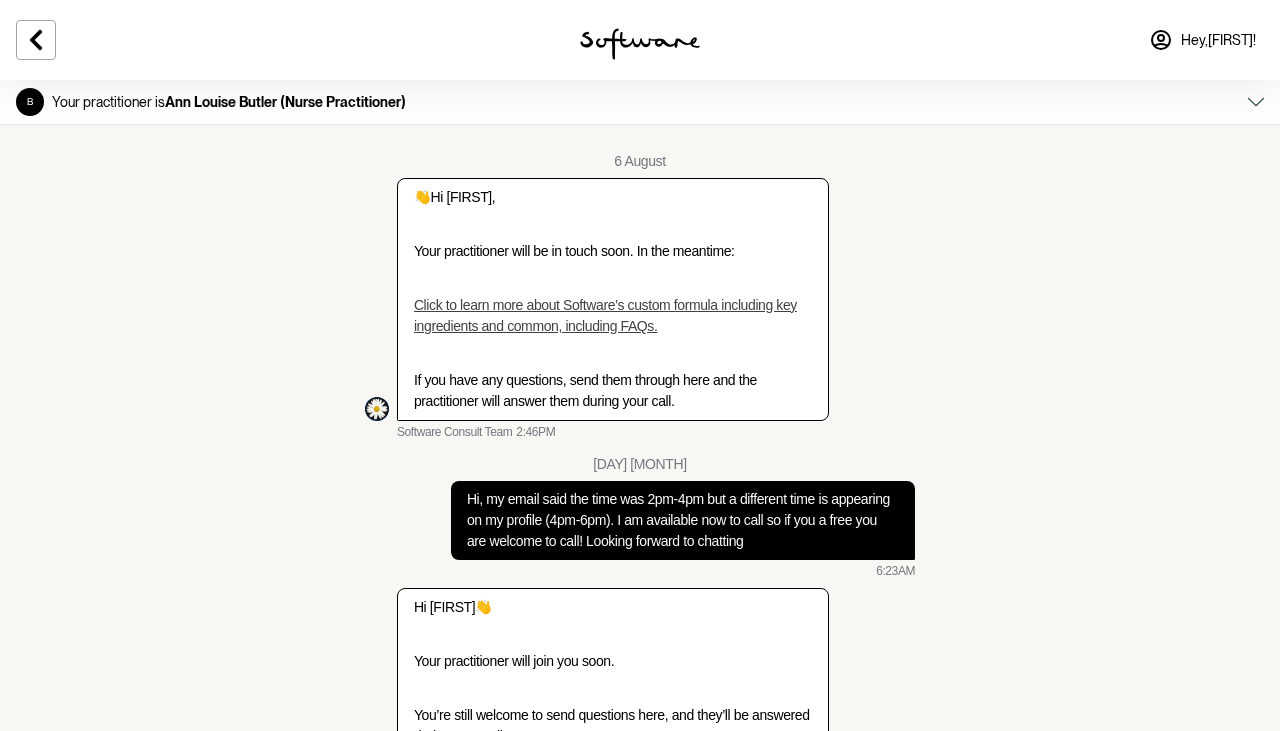 scroll, scrollTop: 295, scrollLeft: 0, axis: vertical 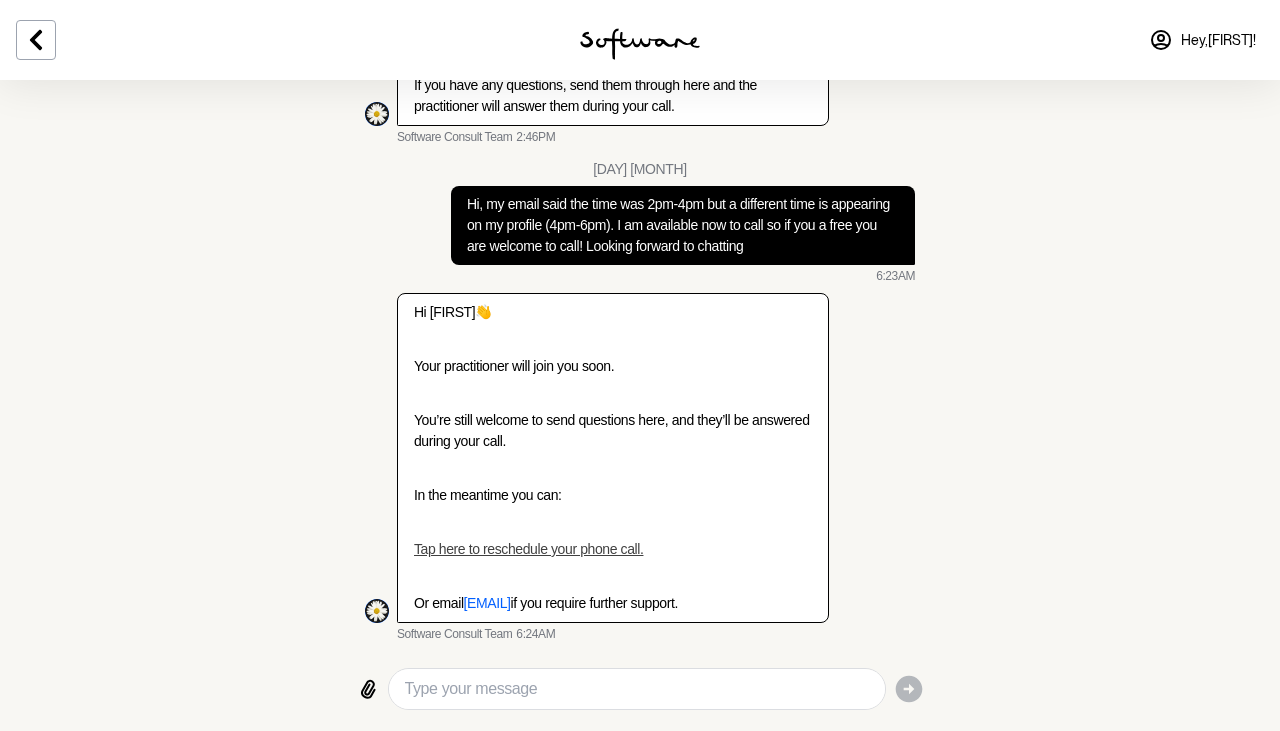 click at bounding box center (637, 689) 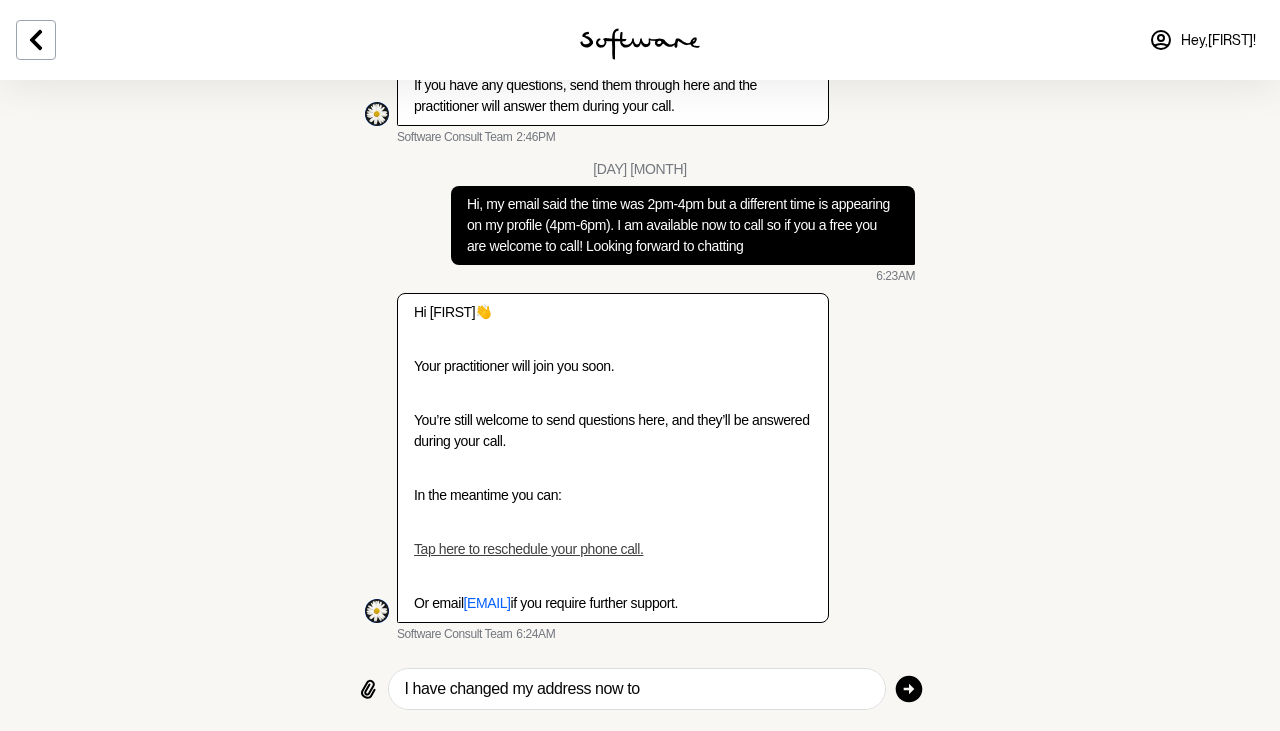 click on "I have changed my address now to" at bounding box center [637, 689] 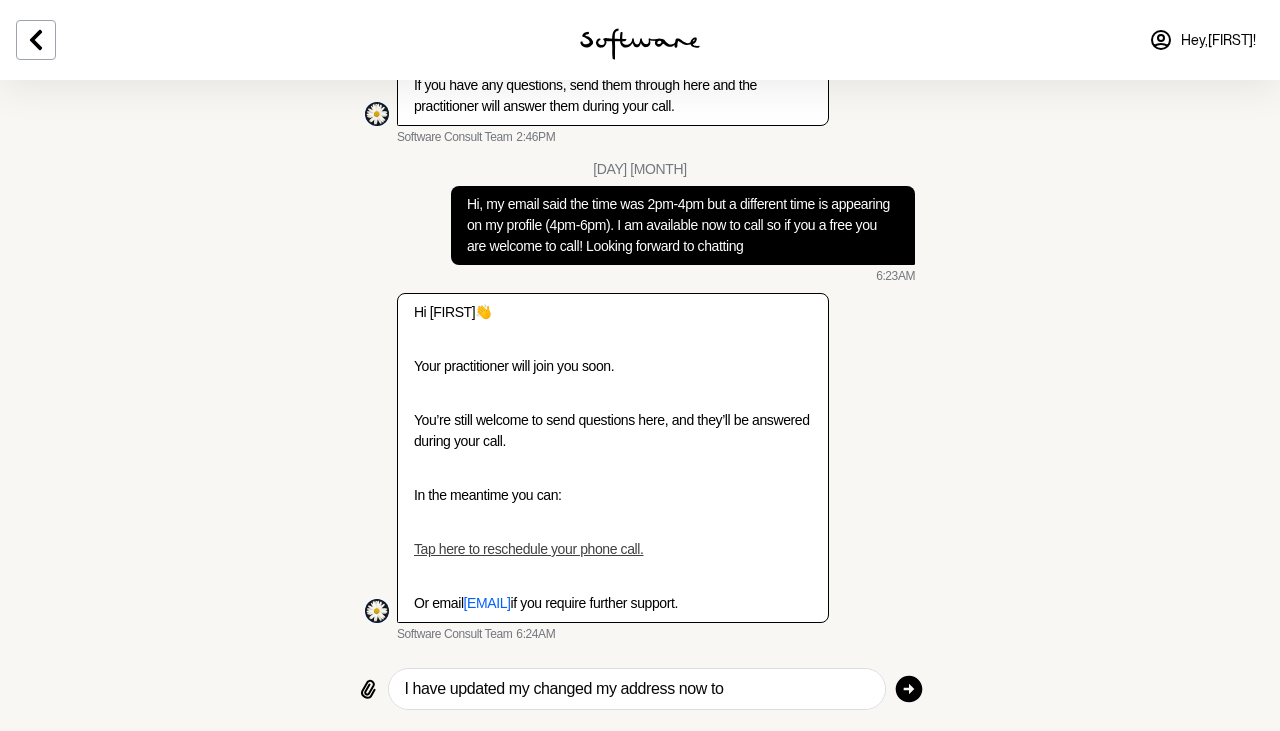 drag, startPoint x: 617, startPoint y: 689, endPoint x: 537, endPoint y: 683, distance: 80.224686 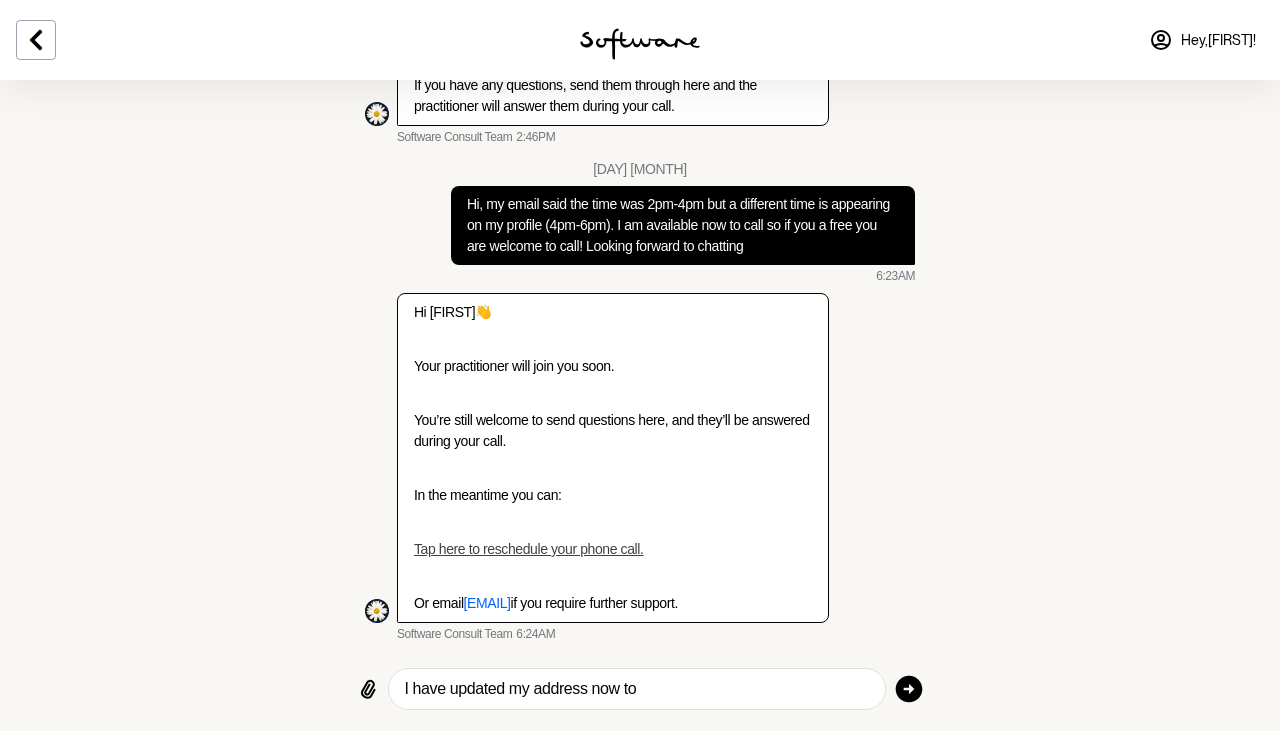 click on "I have updated my address now to" at bounding box center (637, 689) 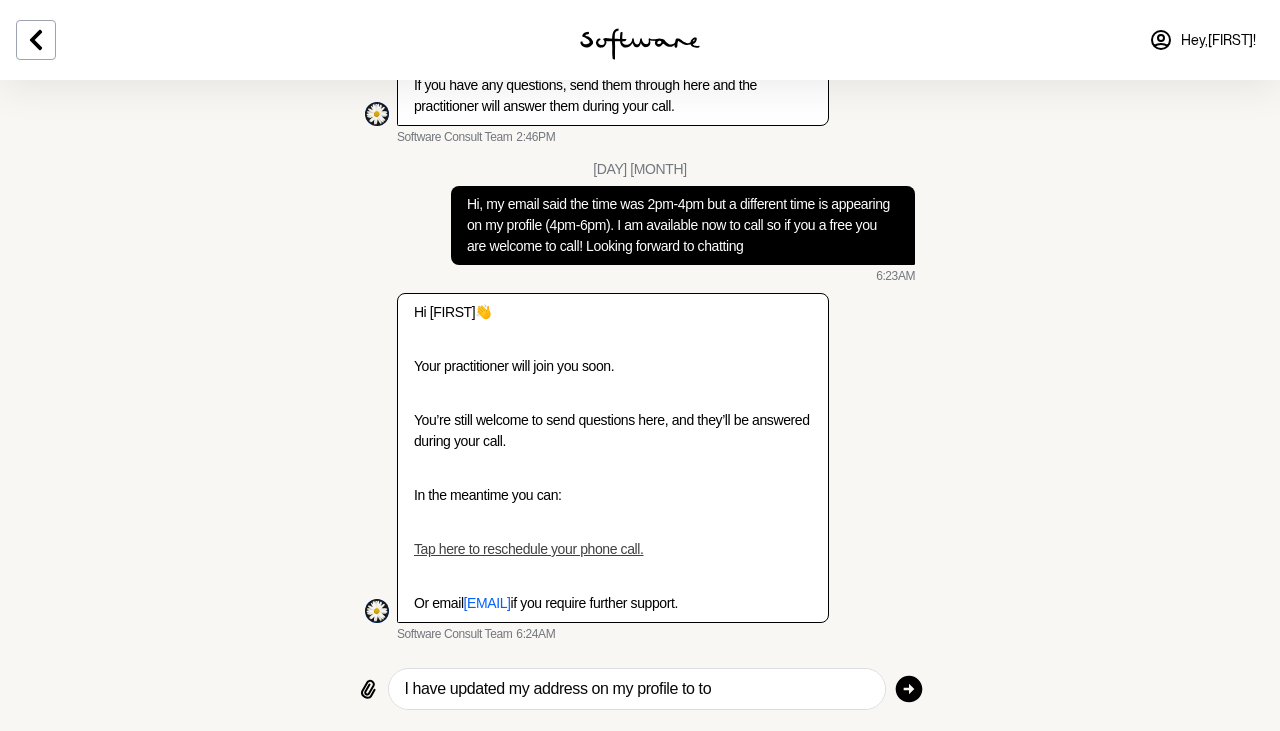 click on "I have updated my address on my profile to to" at bounding box center [637, 689] 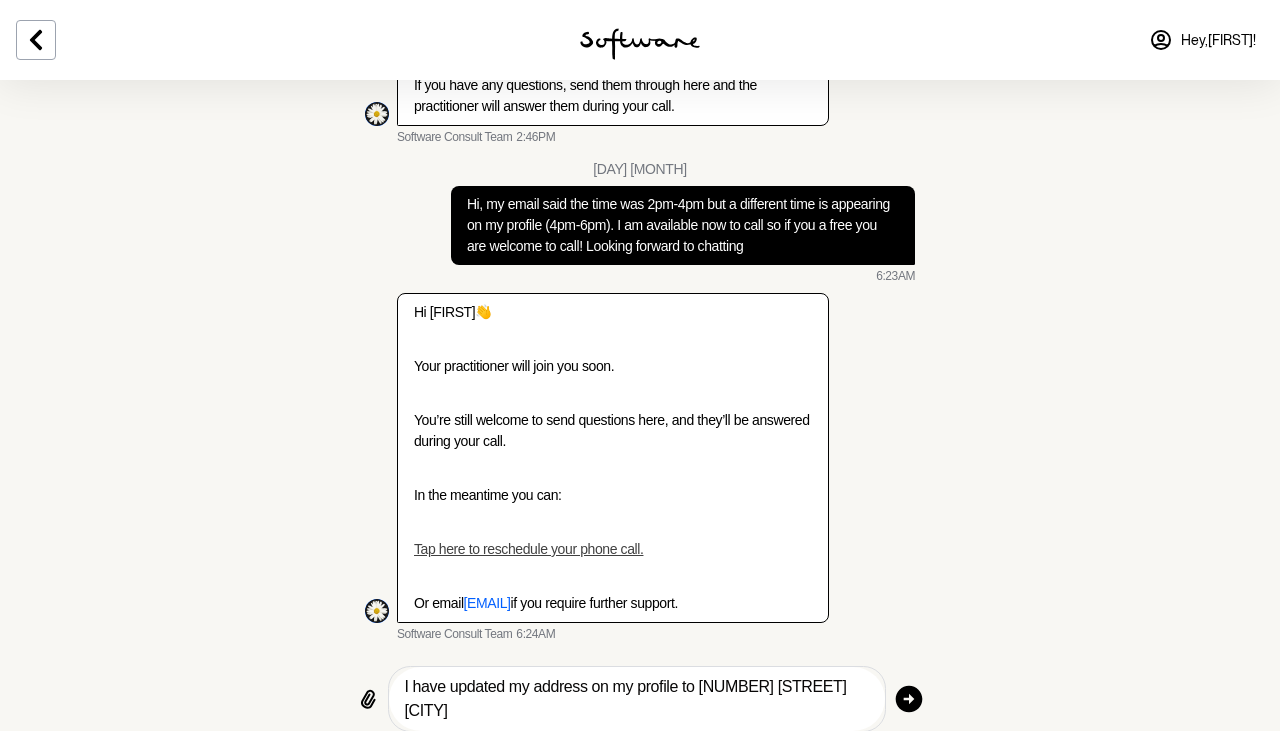 scroll, scrollTop: 316, scrollLeft: 0, axis: vertical 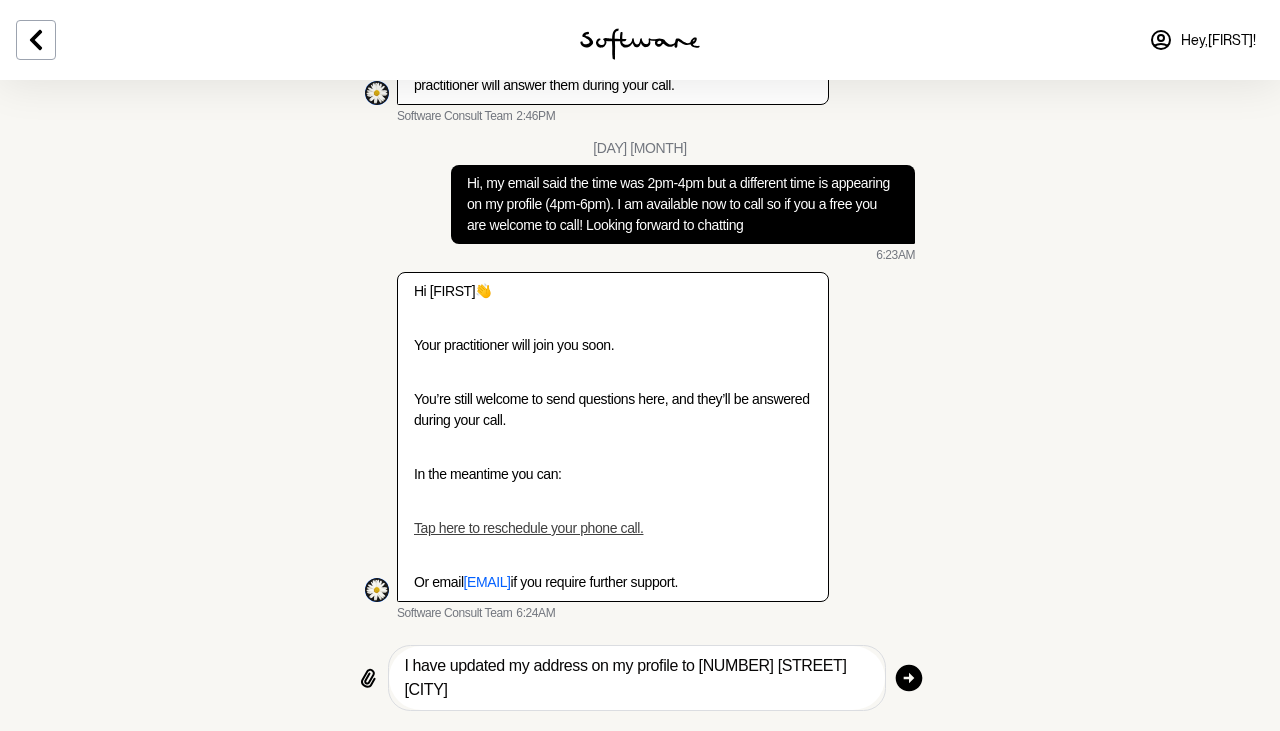 type on "I have updated my address on my profile to [NUMBER] [STREET] [CITY]" 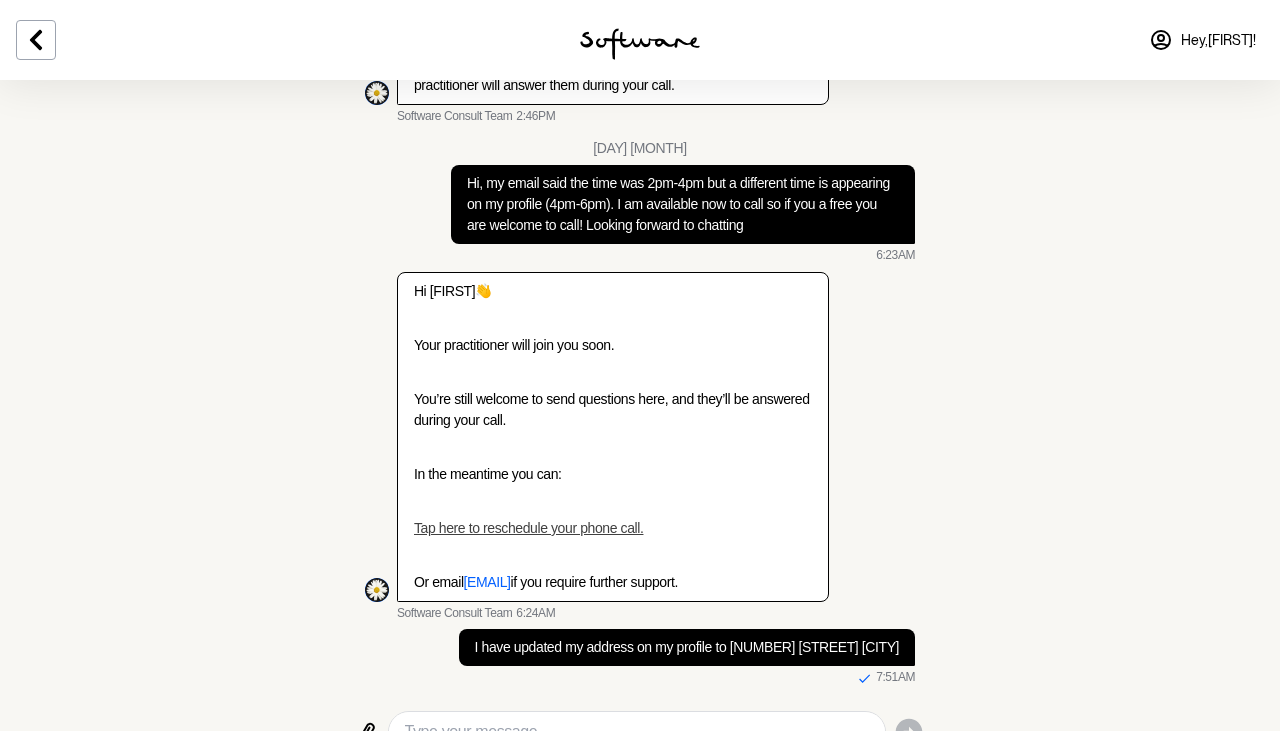 scroll, scrollTop: 381, scrollLeft: 0, axis: vertical 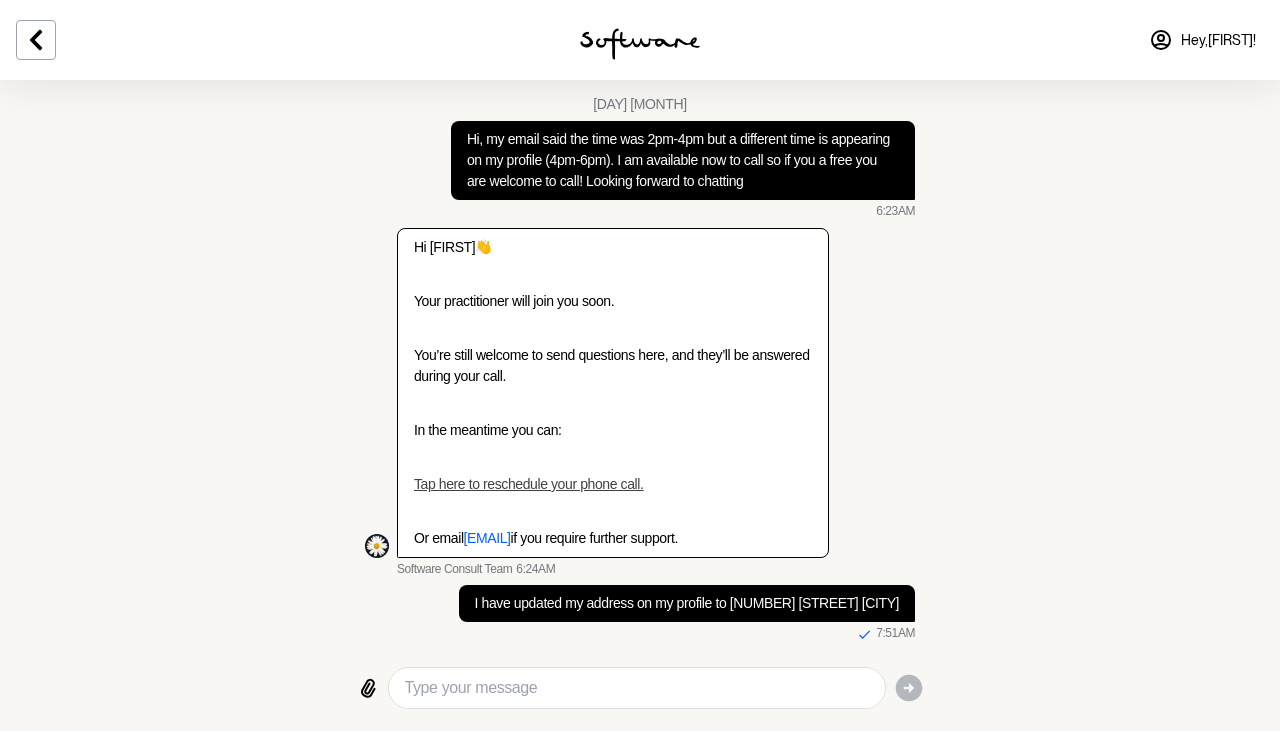 click 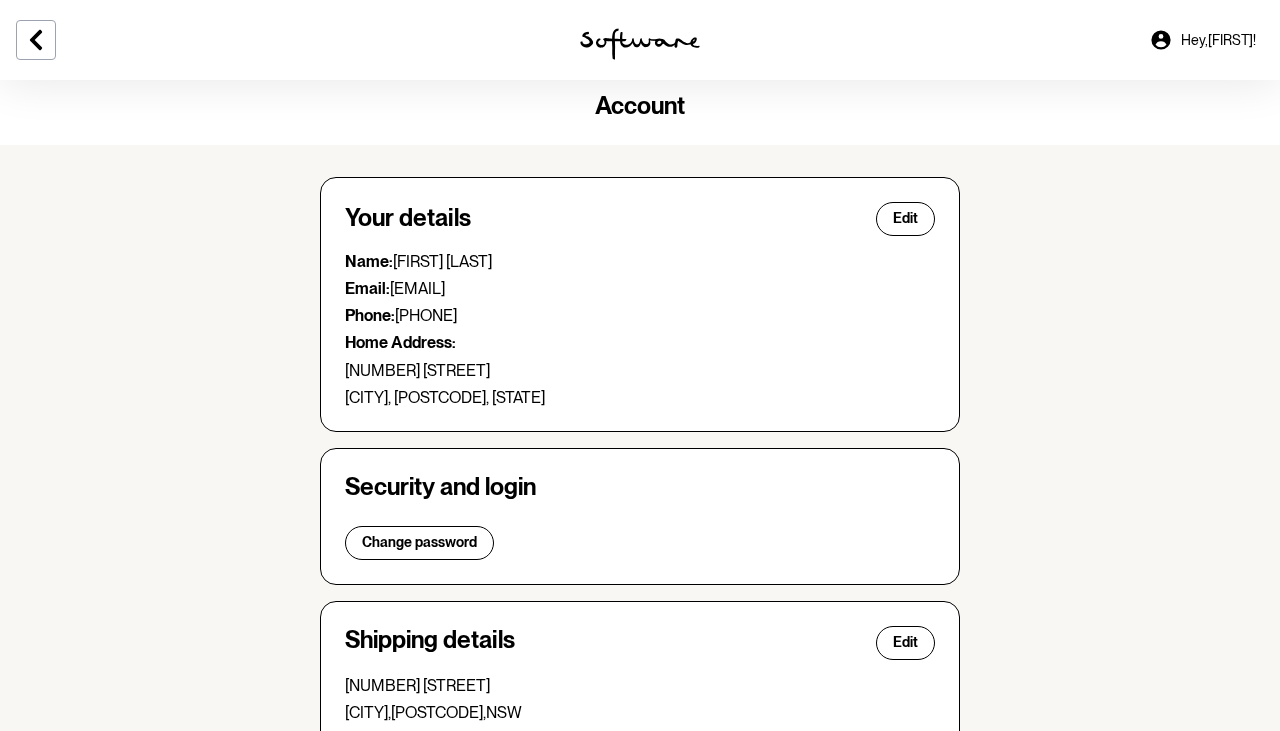 scroll, scrollTop: 0, scrollLeft: 0, axis: both 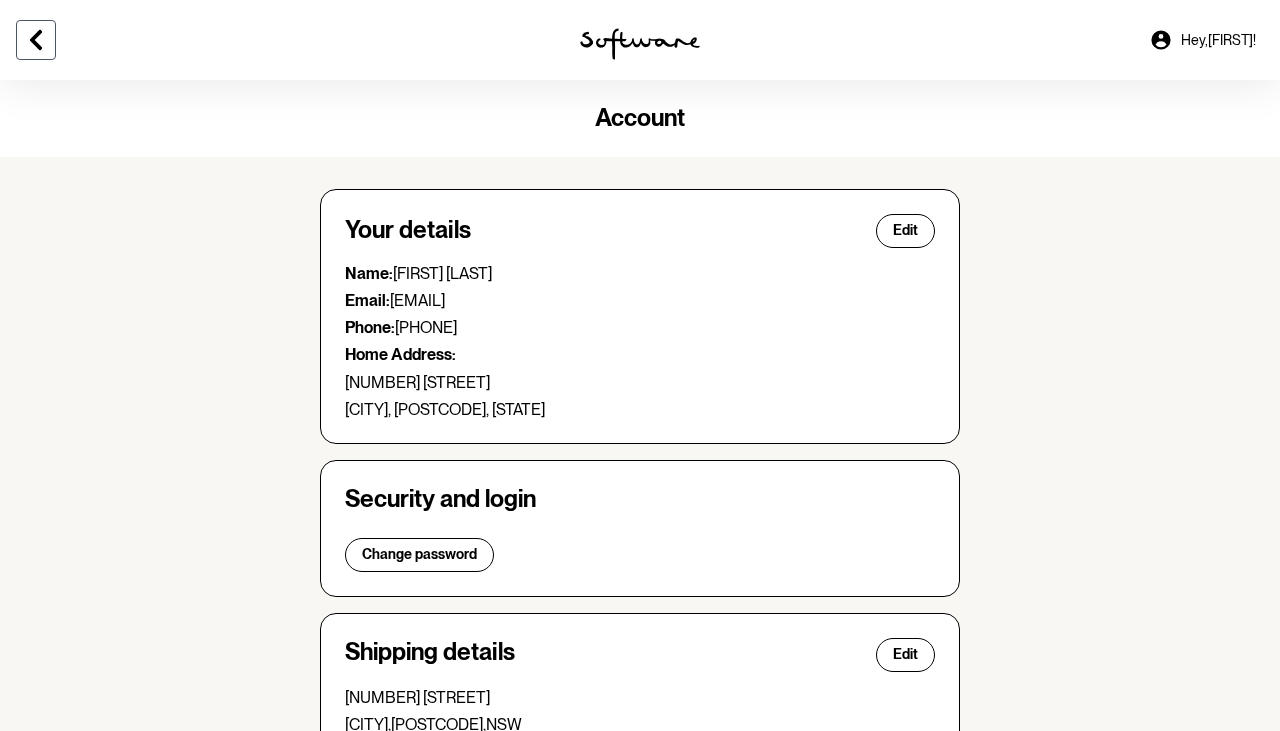 click 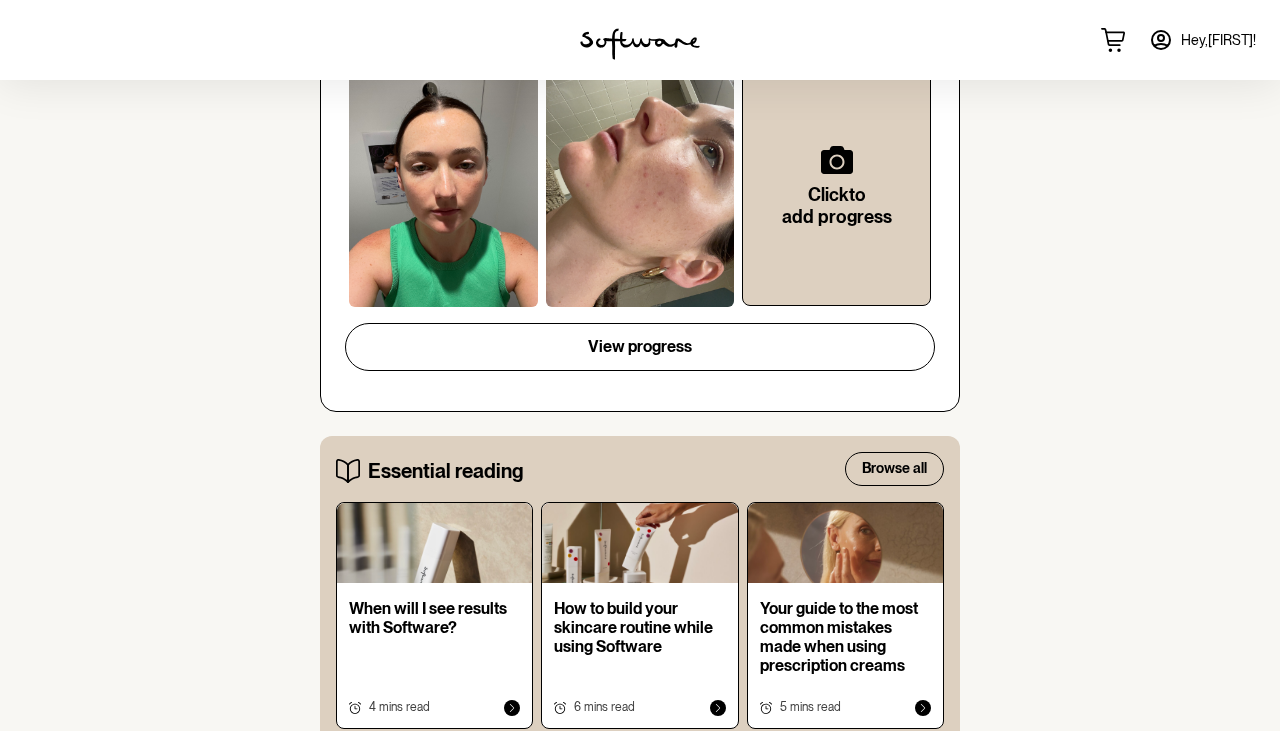 scroll, scrollTop: 773, scrollLeft: 0, axis: vertical 